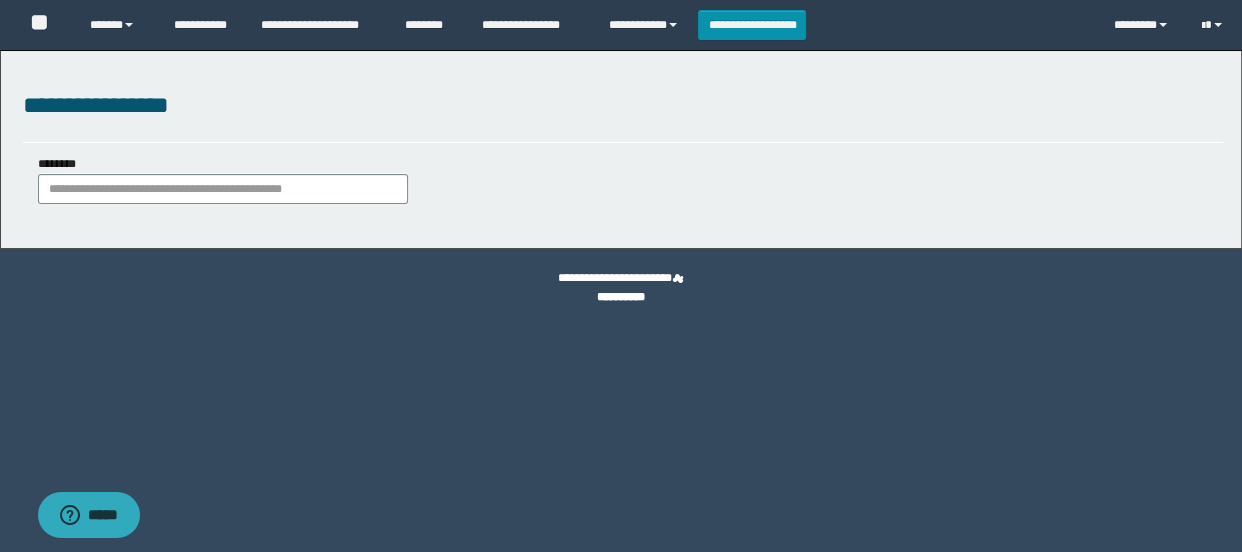 scroll, scrollTop: 0, scrollLeft: 0, axis: both 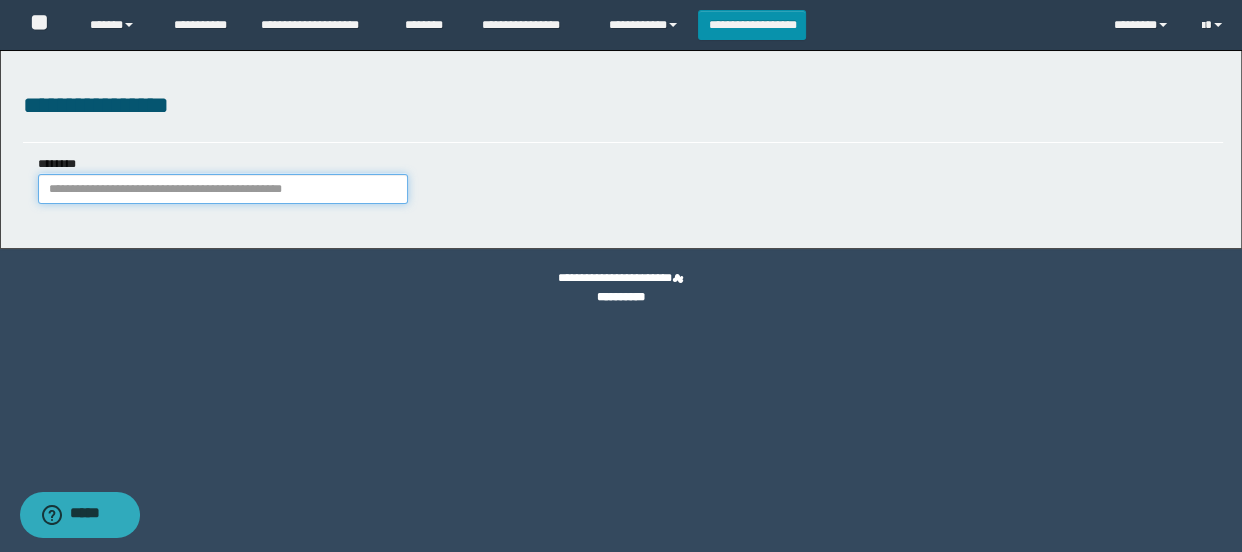 click on "********" at bounding box center (223, 189) 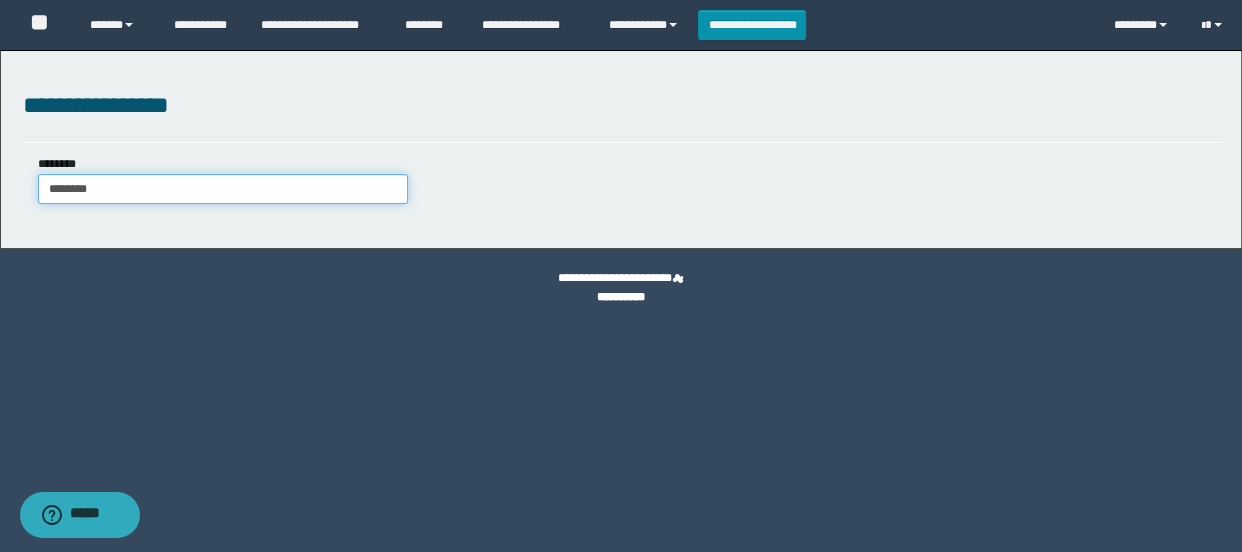 type on "********" 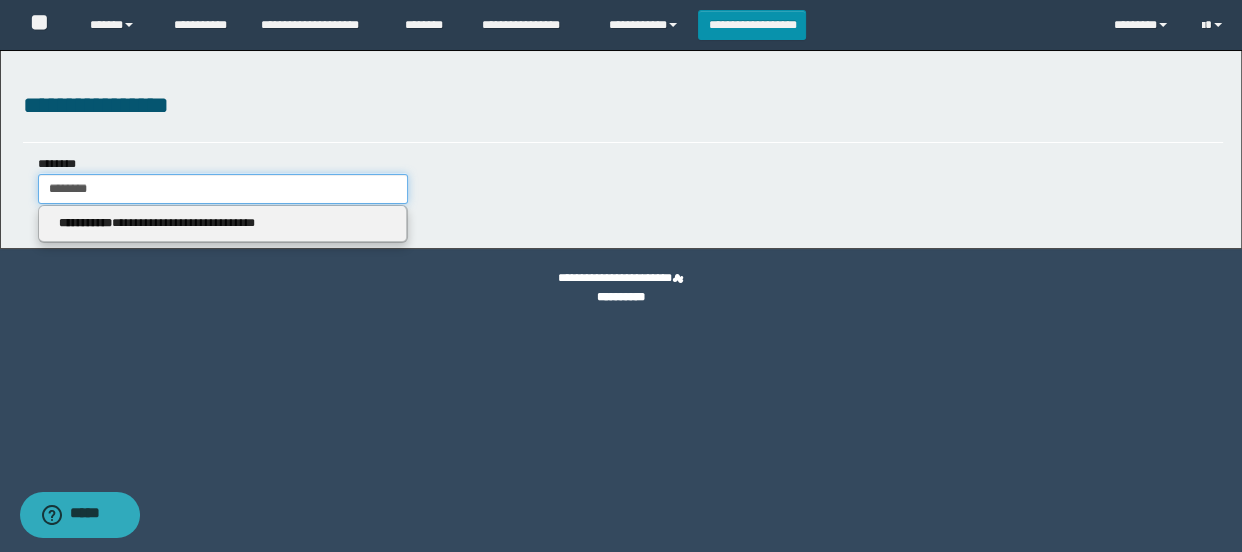 type on "********" 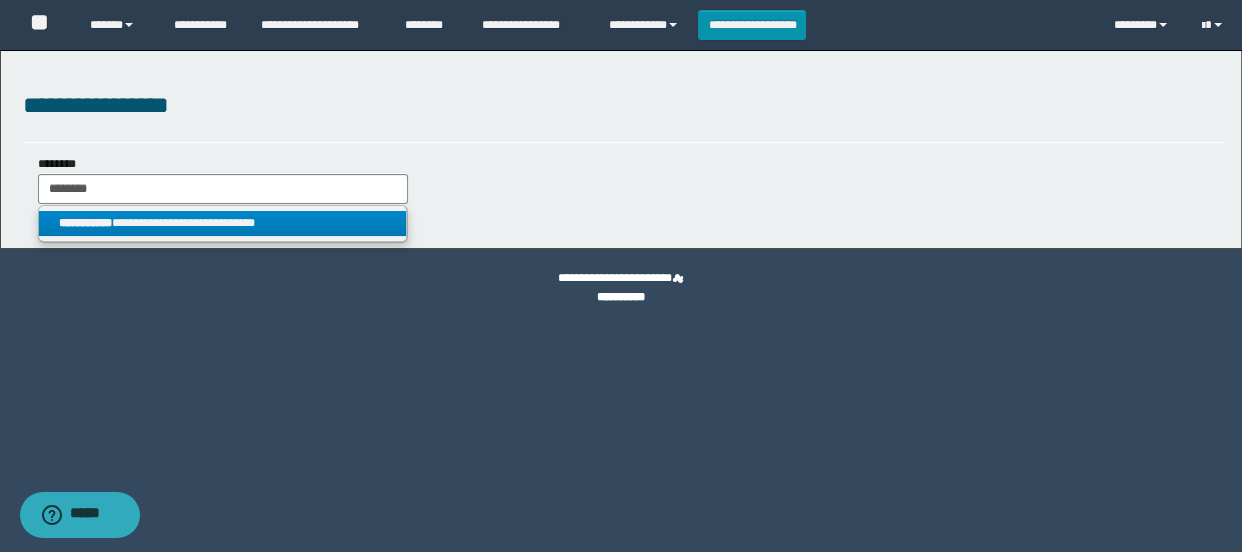 click on "**********" at bounding box center (222, 223) 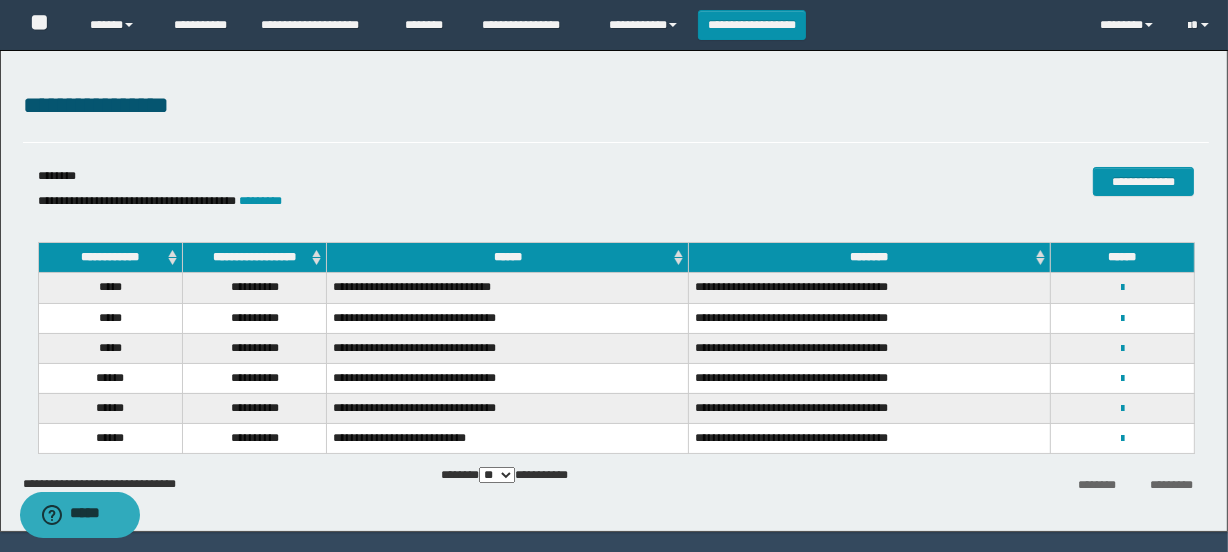 click on "**********" at bounding box center (1122, 439) 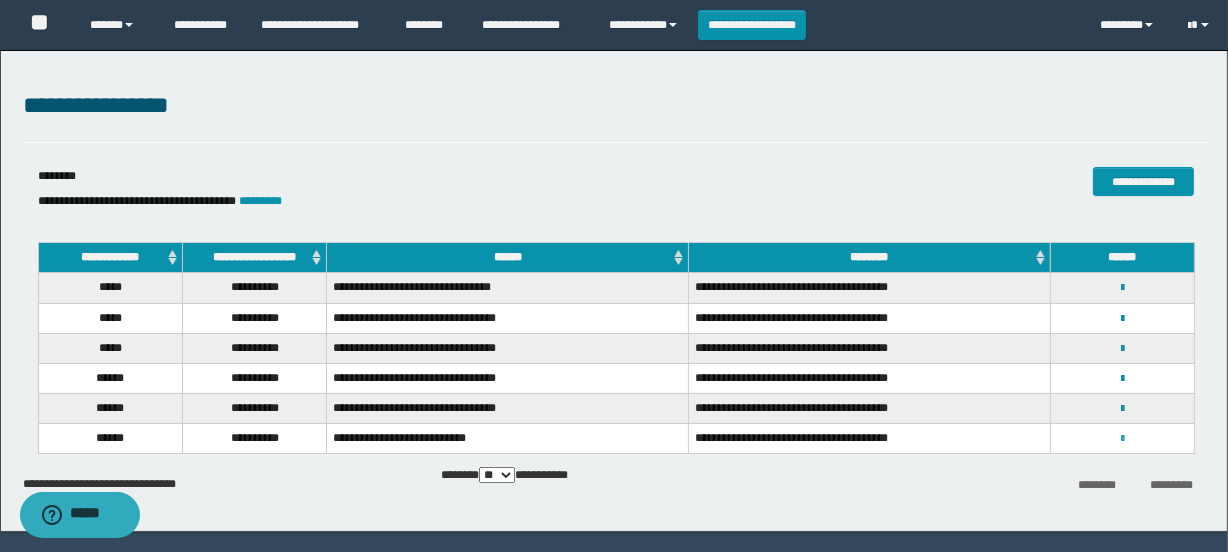 click at bounding box center [1122, 439] 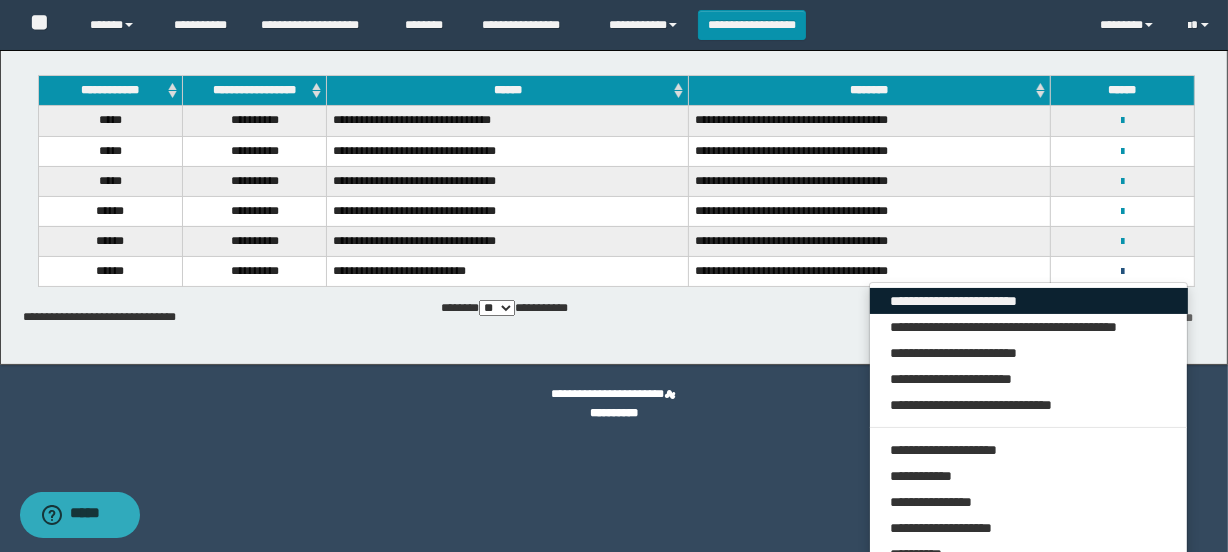 scroll, scrollTop: 181, scrollLeft: 0, axis: vertical 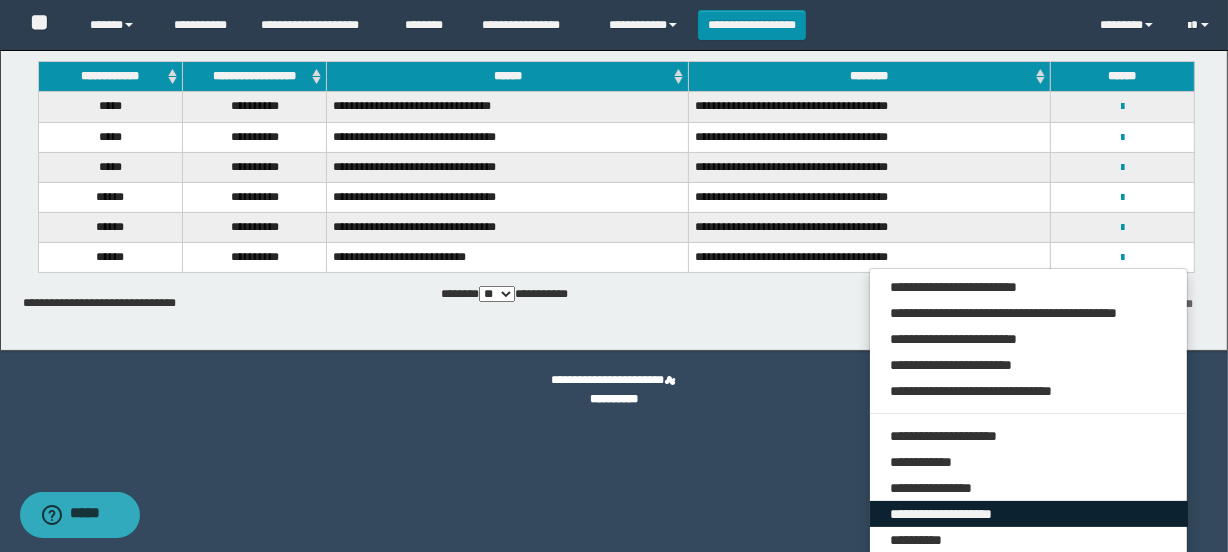 click on "**********" at bounding box center [1029, 514] 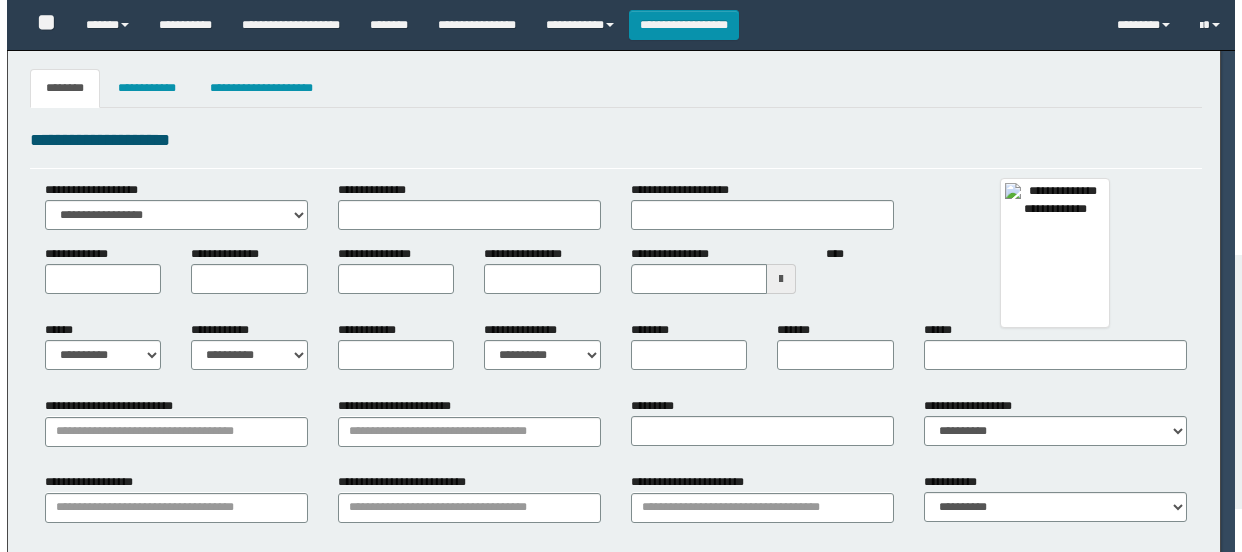 scroll, scrollTop: 0, scrollLeft: 0, axis: both 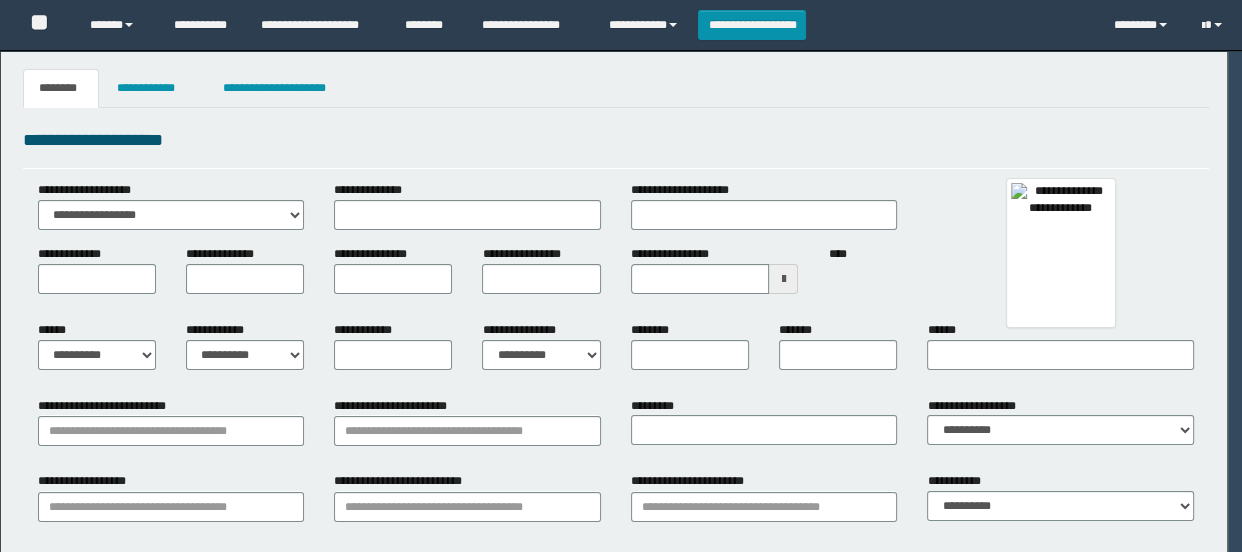 type on "******" 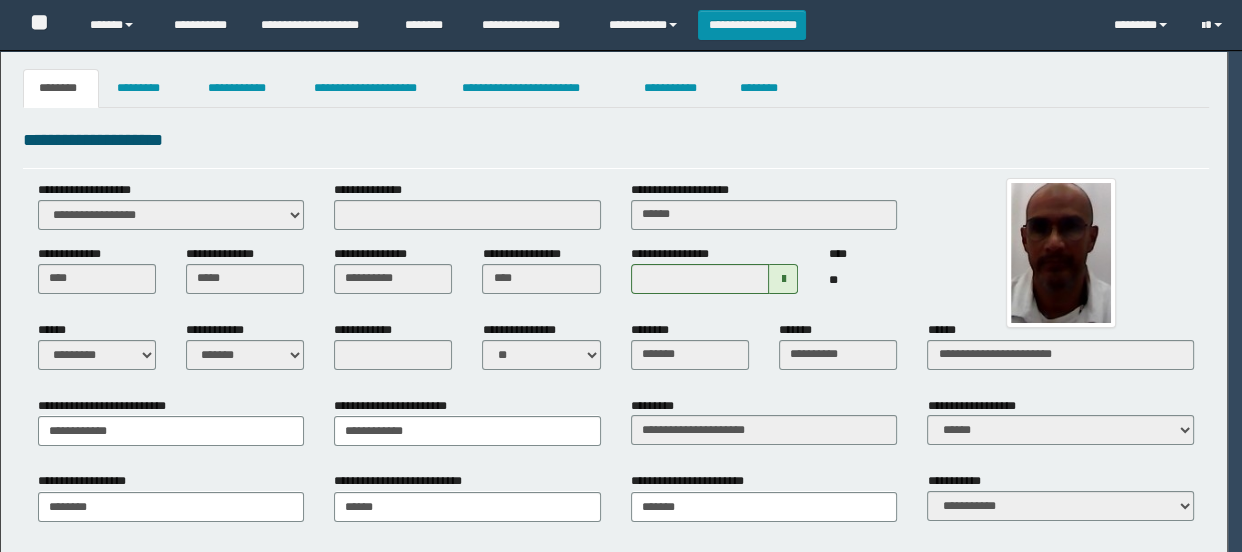 scroll, scrollTop: 0, scrollLeft: 0, axis: both 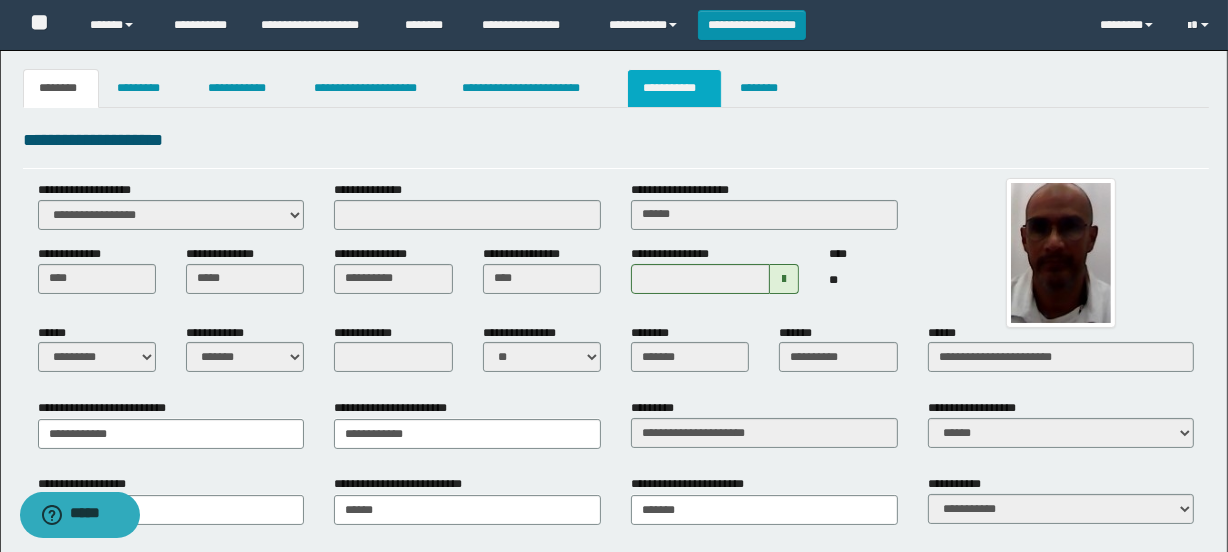 click on "**********" at bounding box center (674, 88) 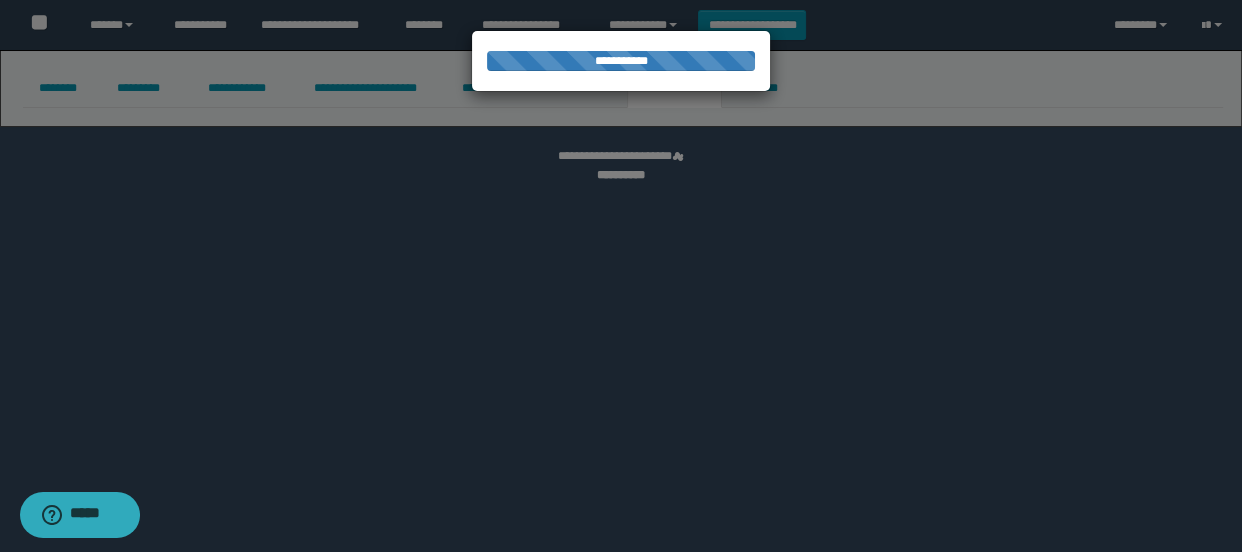 select on "****" 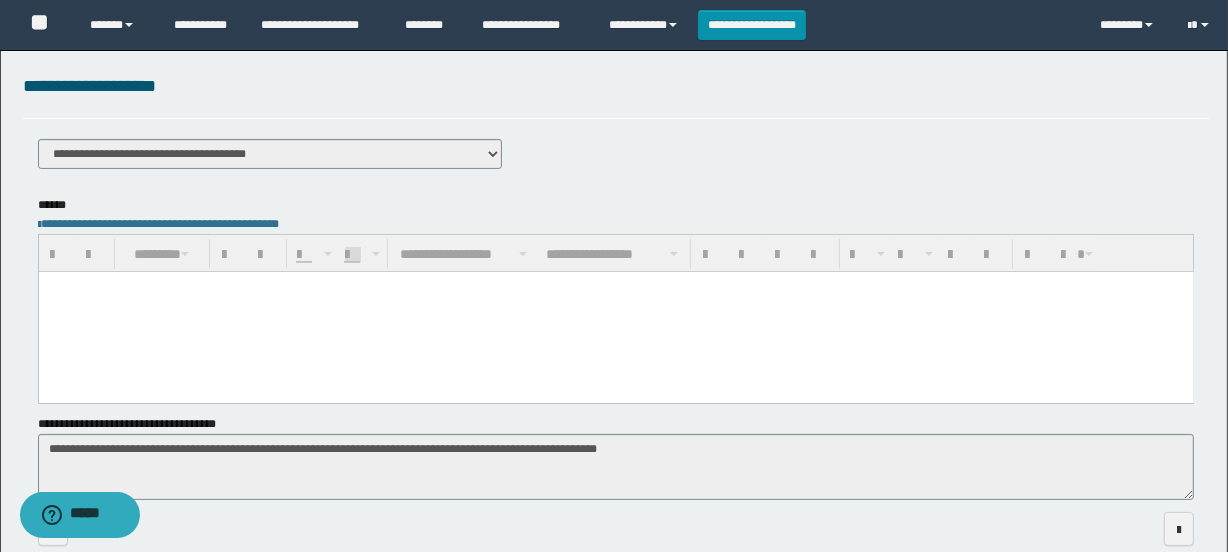 scroll, scrollTop: 534, scrollLeft: 0, axis: vertical 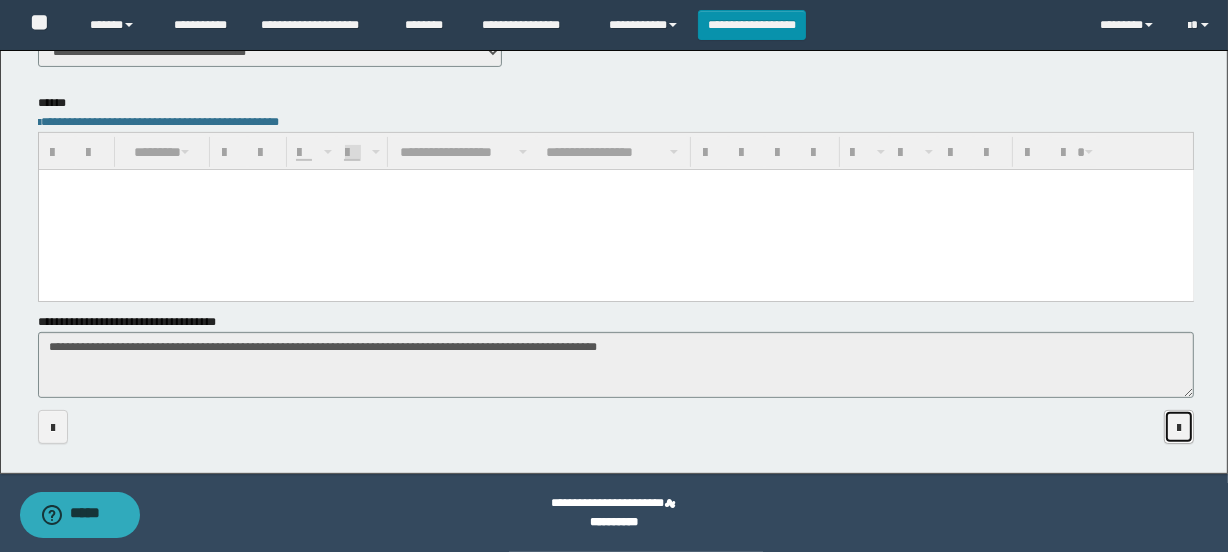click at bounding box center [1179, 427] 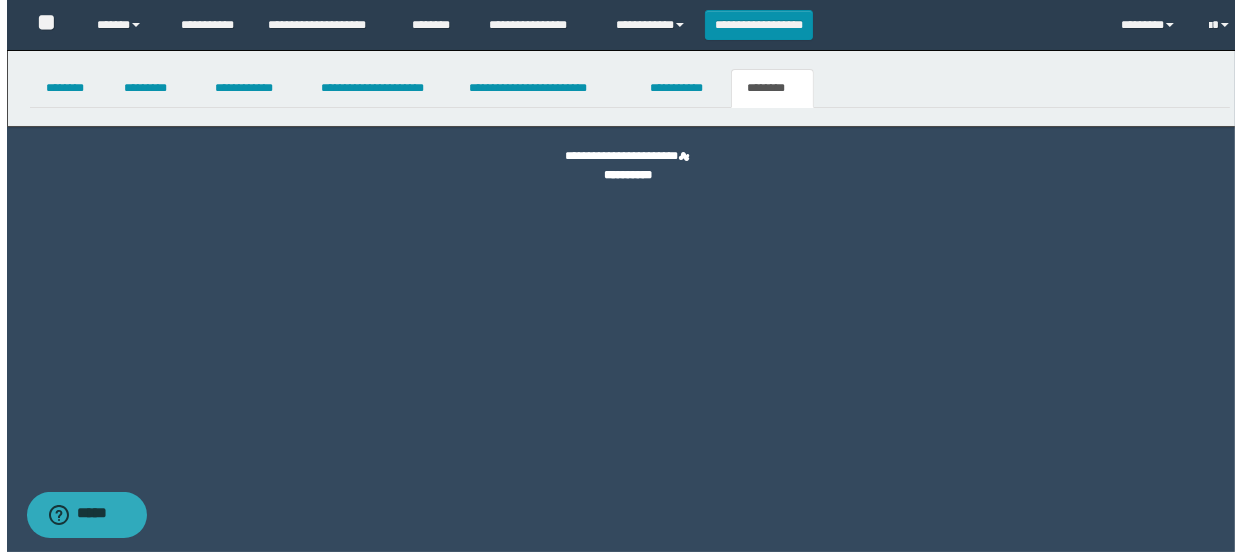 scroll, scrollTop: 0, scrollLeft: 0, axis: both 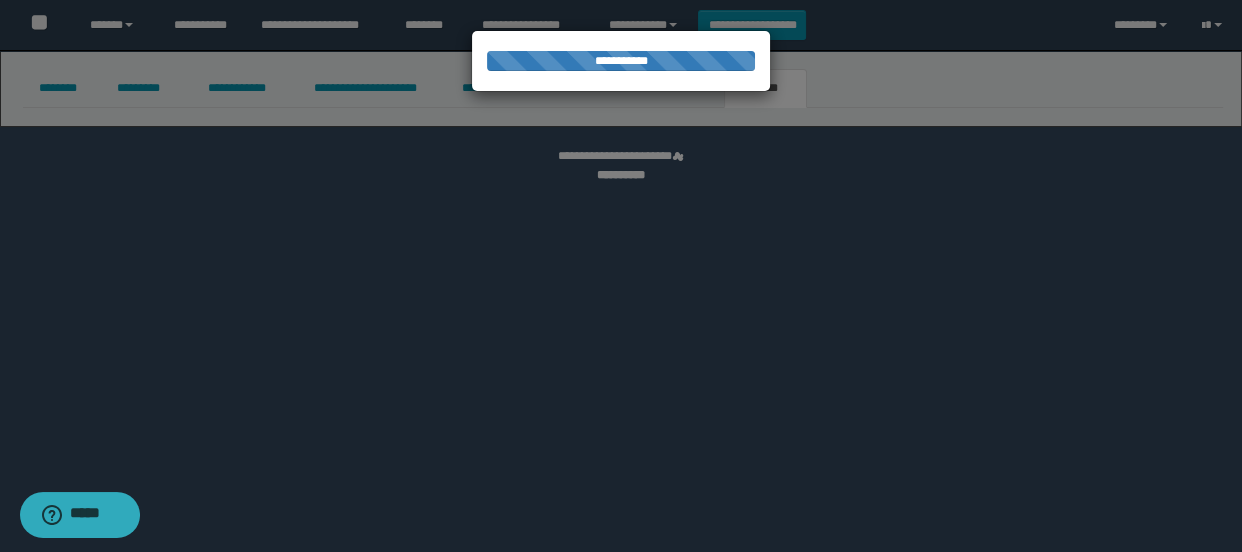 select on "****" 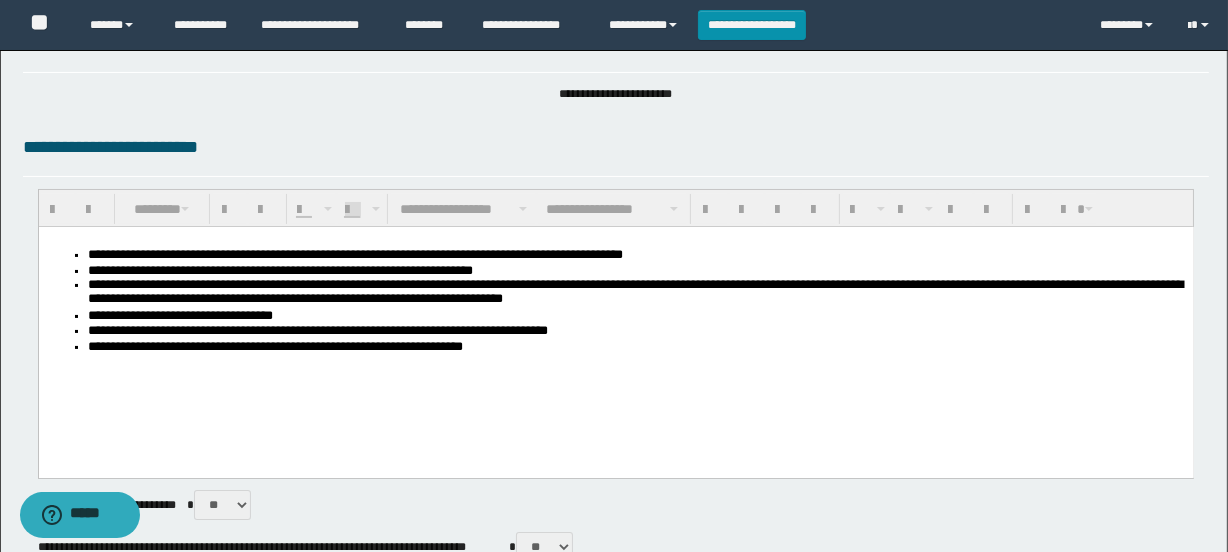 scroll, scrollTop: 0, scrollLeft: 0, axis: both 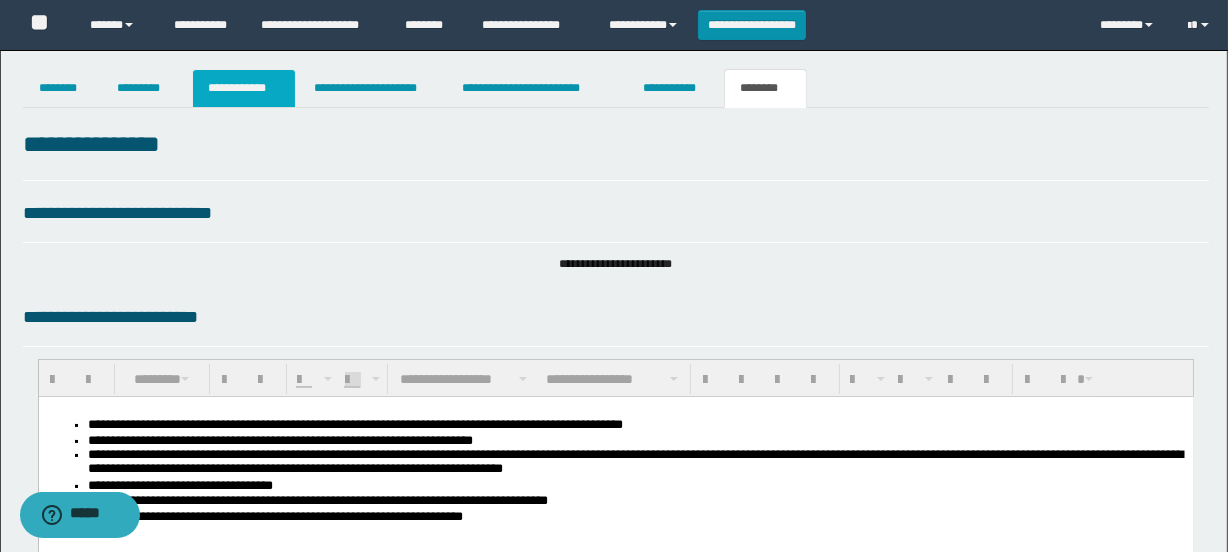 click on "**********" at bounding box center [244, 88] 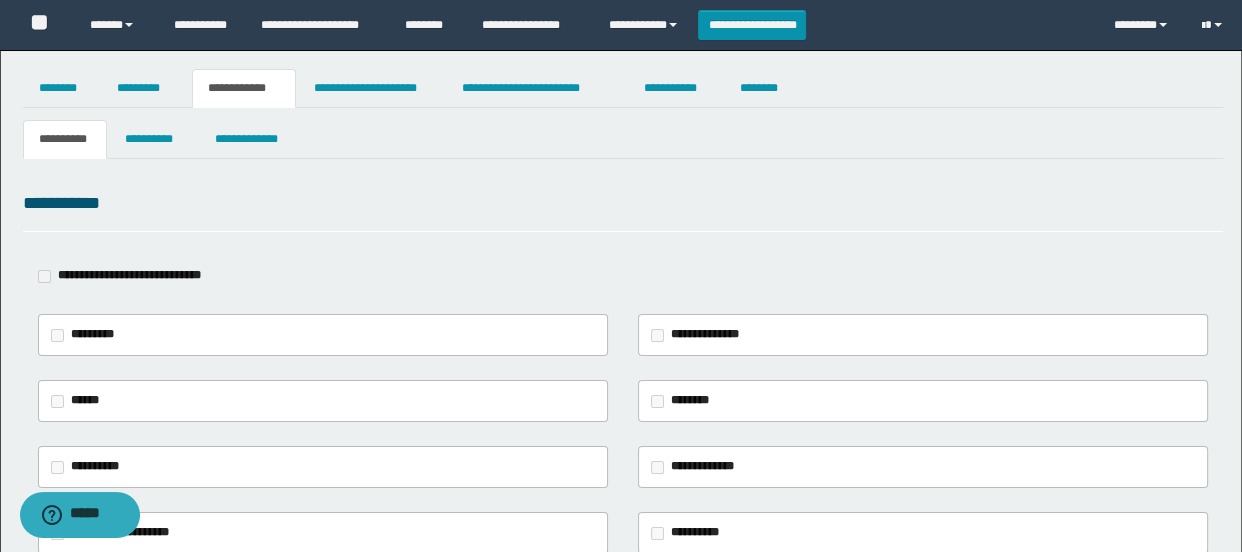 type on "**********" 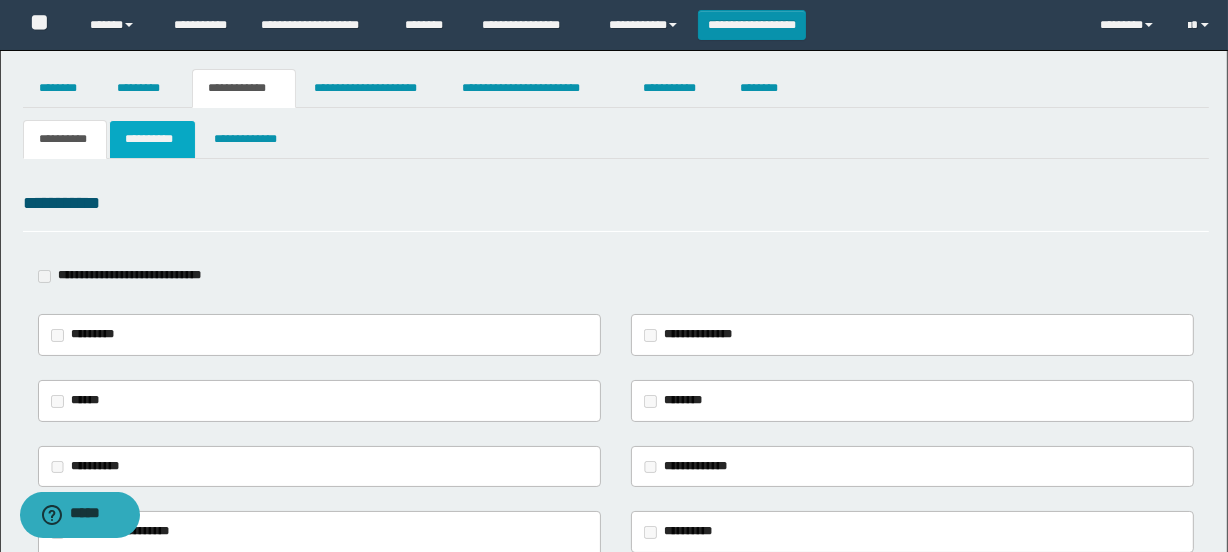 click on "**********" at bounding box center [153, 139] 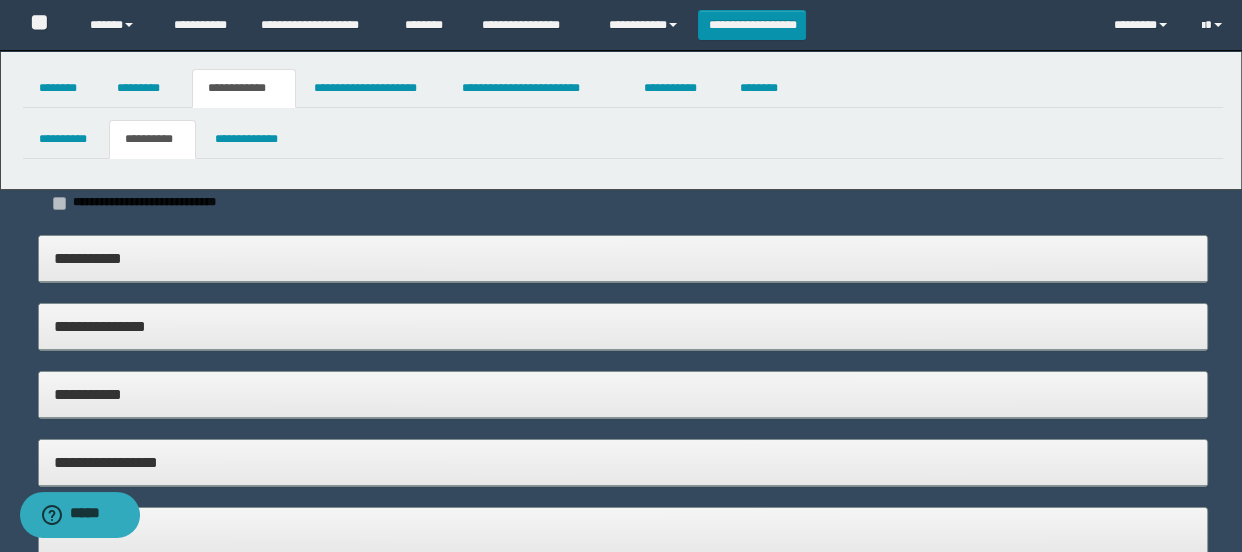 type on "**********" 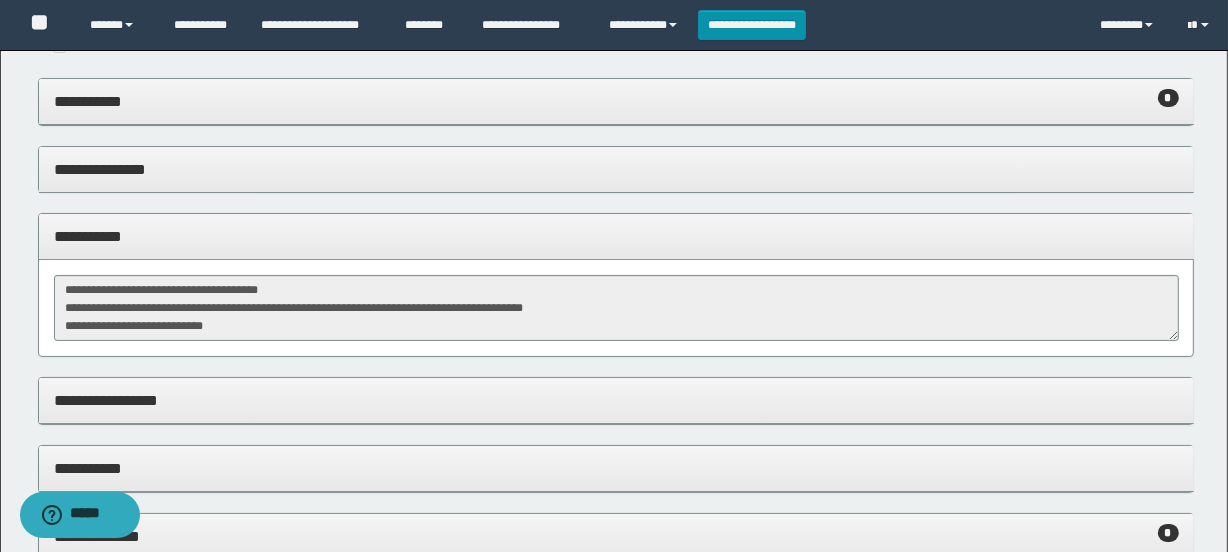 scroll, scrollTop: 181, scrollLeft: 0, axis: vertical 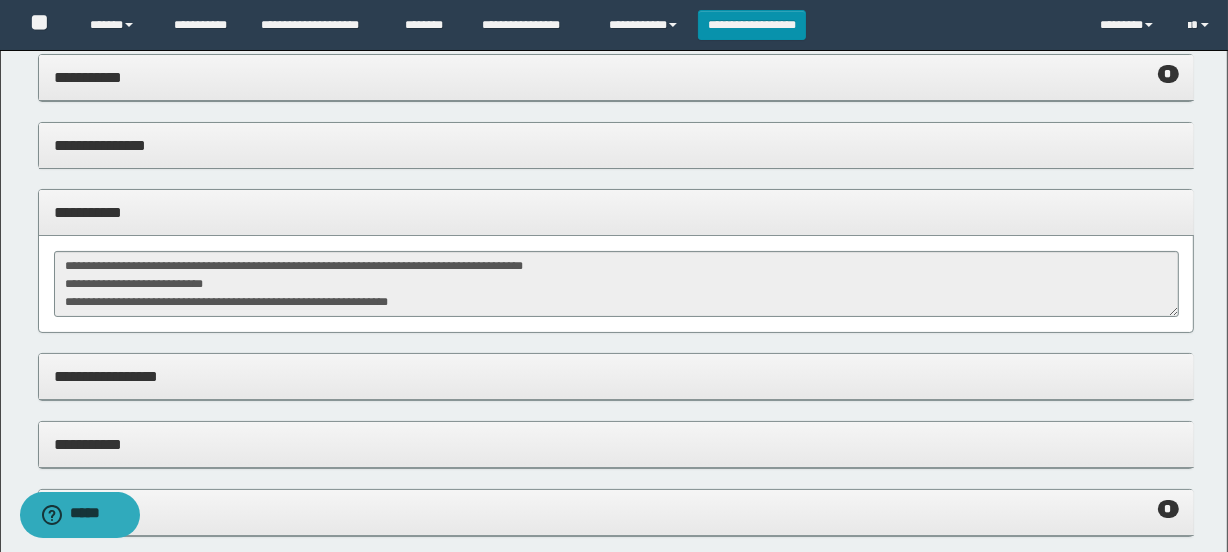 click on "**********" at bounding box center [616, 284] 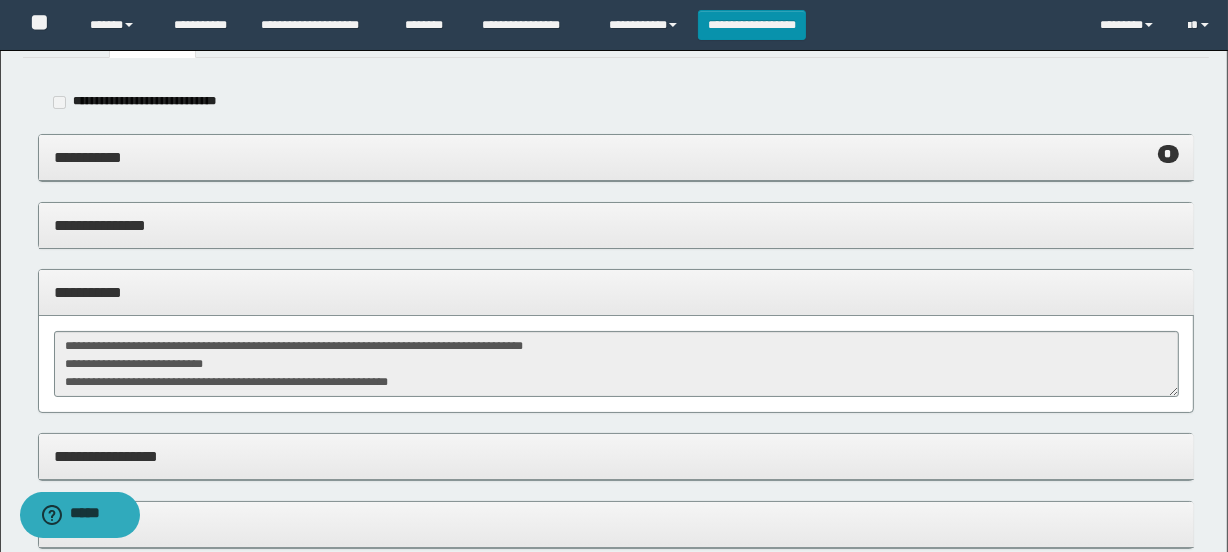 scroll, scrollTop: 0, scrollLeft: 0, axis: both 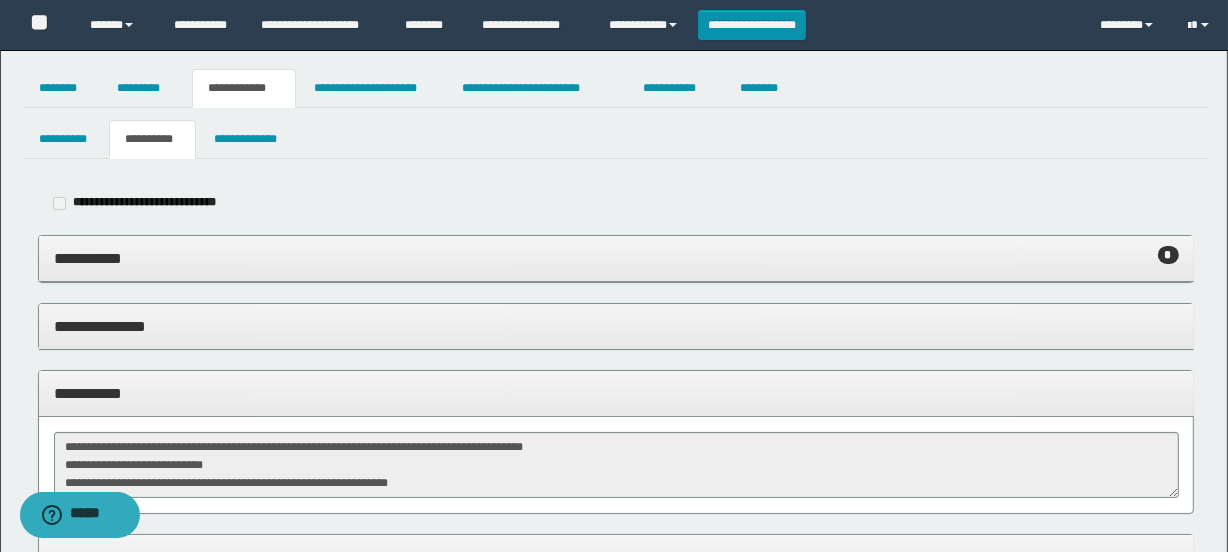 click on "**********" at bounding box center [616, 258] 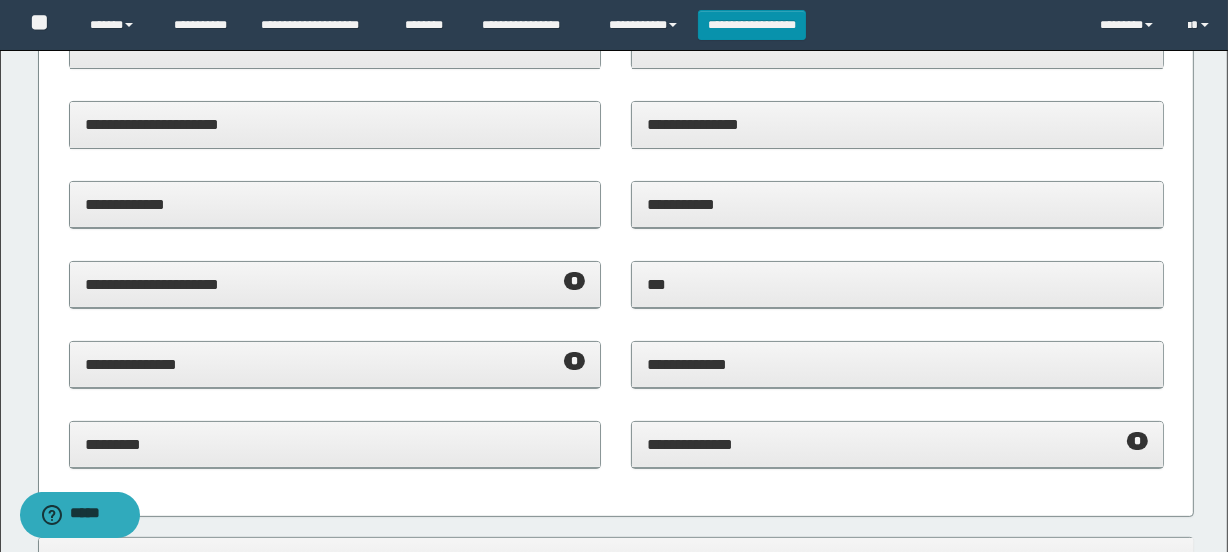 scroll, scrollTop: 454, scrollLeft: 0, axis: vertical 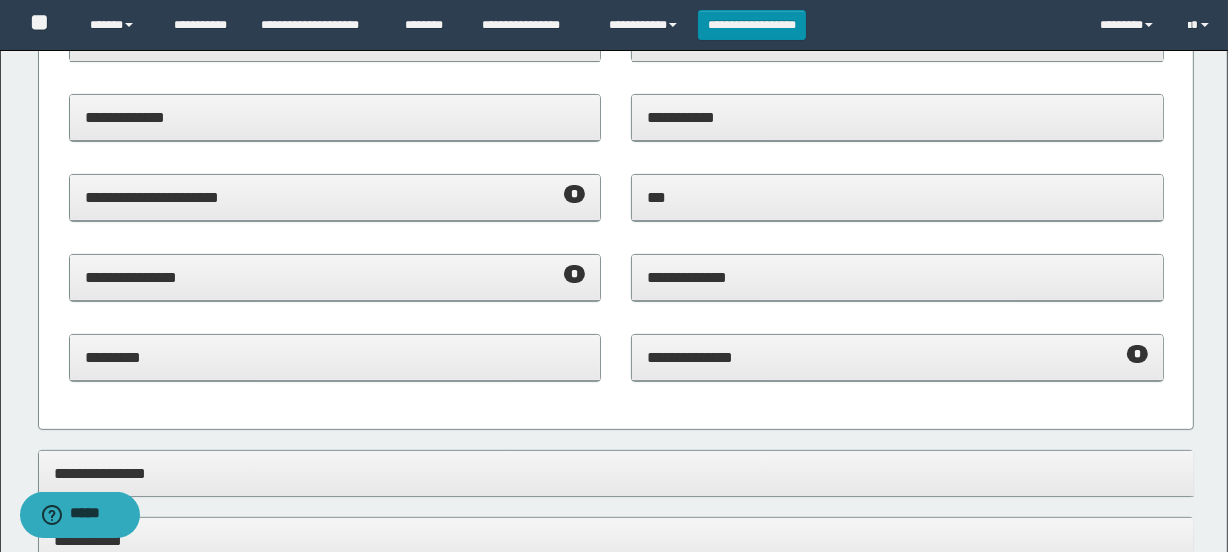 click on "**********" at bounding box center (335, 278) 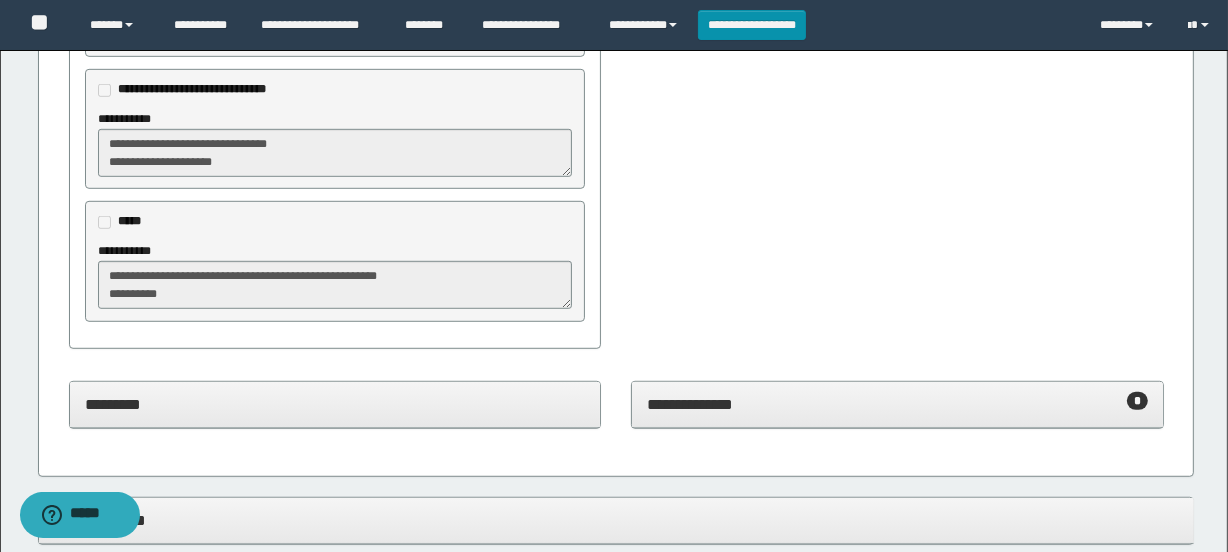 scroll, scrollTop: 1090, scrollLeft: 0, axis: vertical 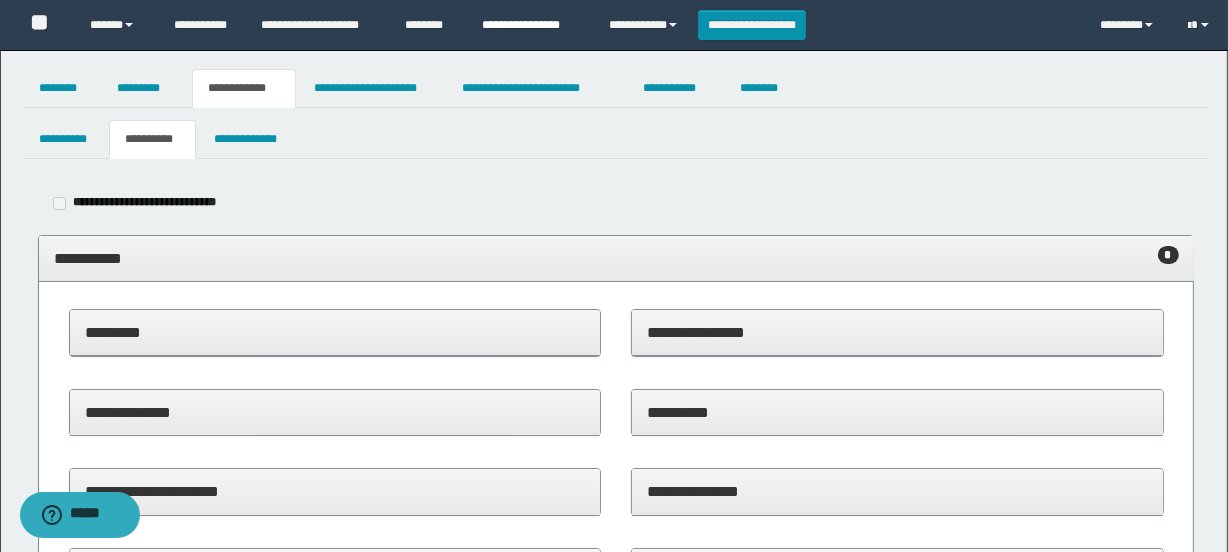 click on "**********" at bounding box center (530, 25) 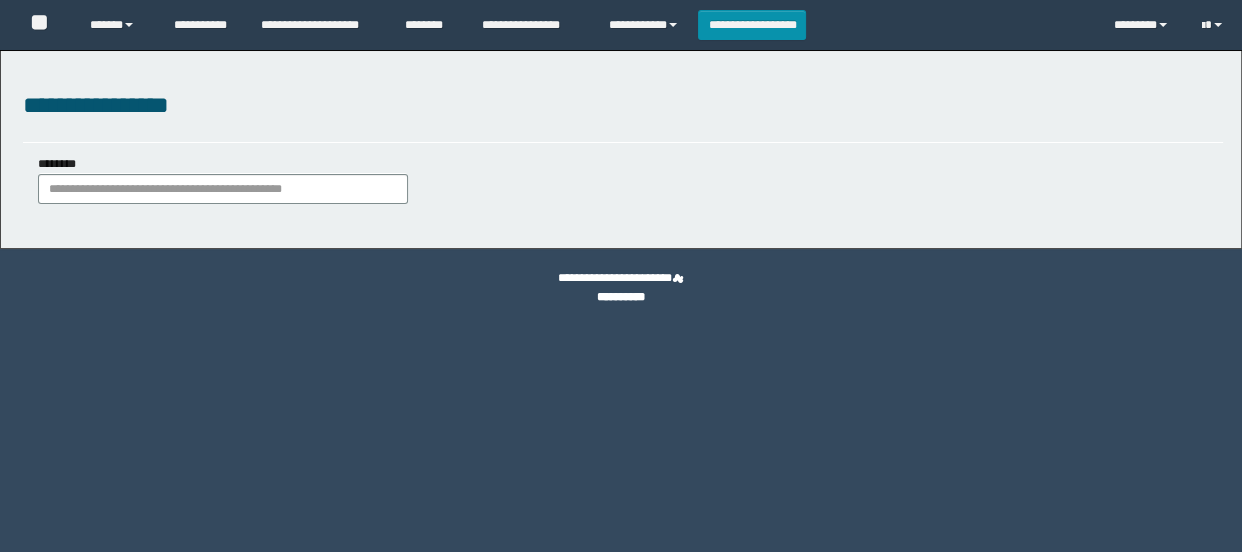 scroll, scrollTop: 0, scrollLeft: 0, axis: both 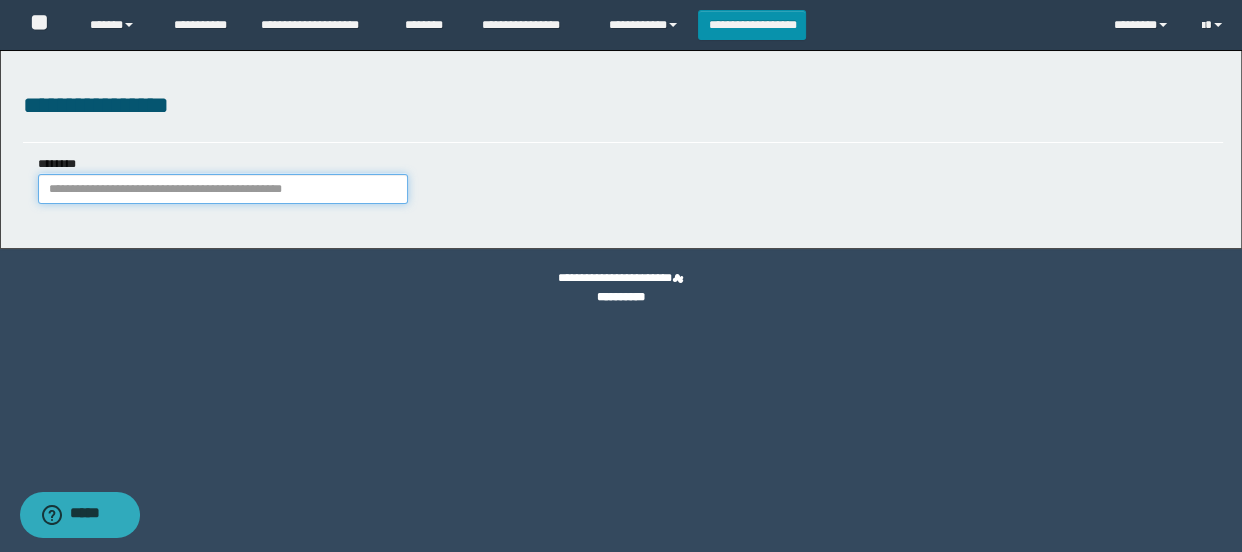 click on "********" at bounding box center (223, 189) 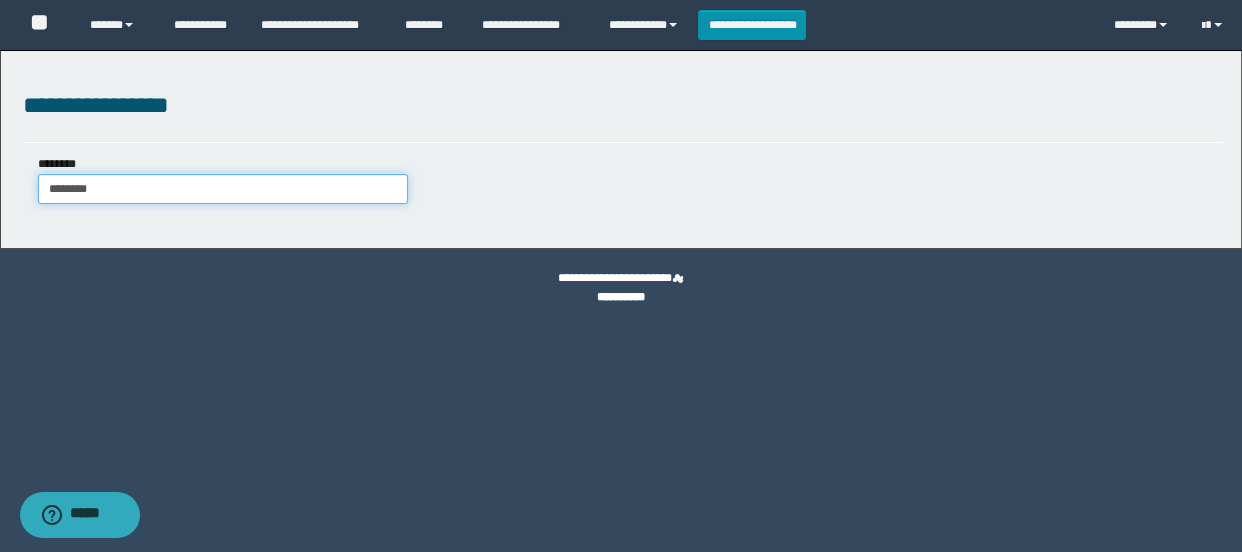 type on "********" 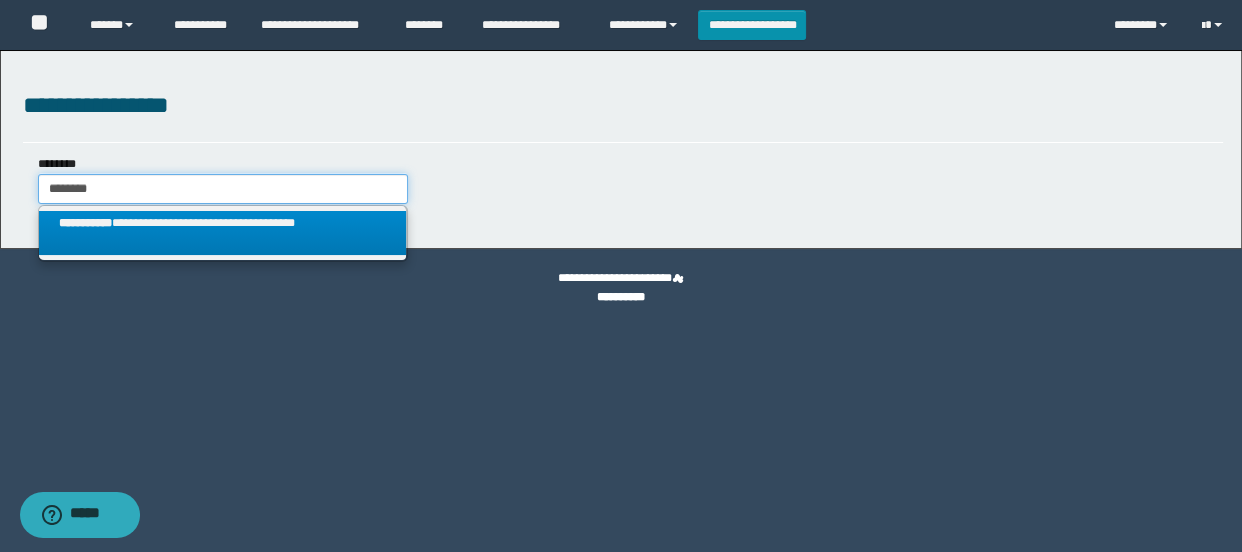 type on "********" 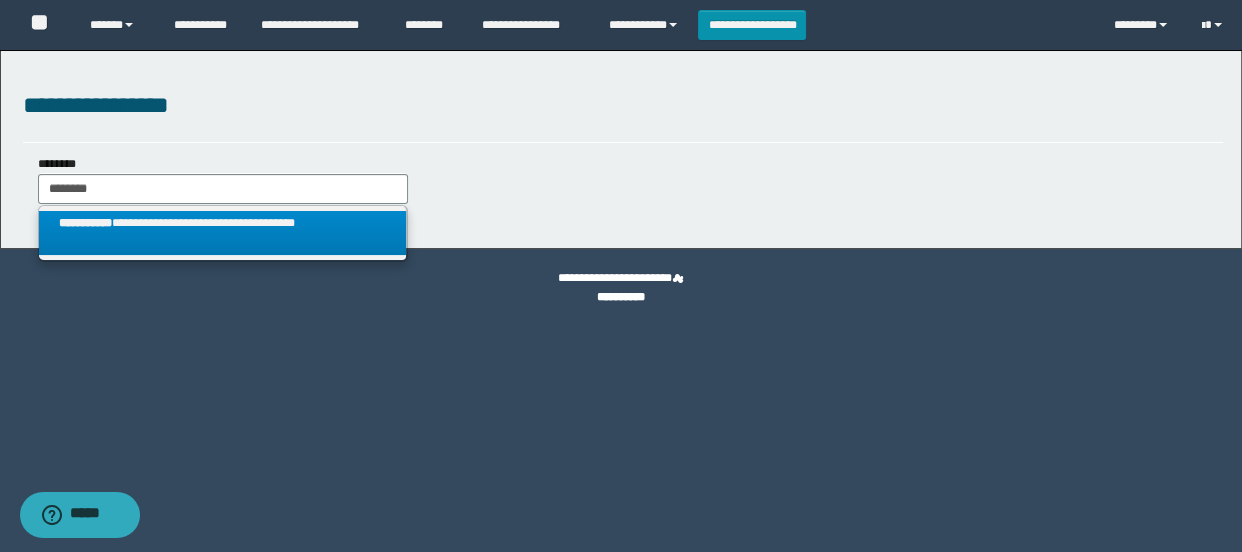 click on "**********" at bounding box center [222, 233] 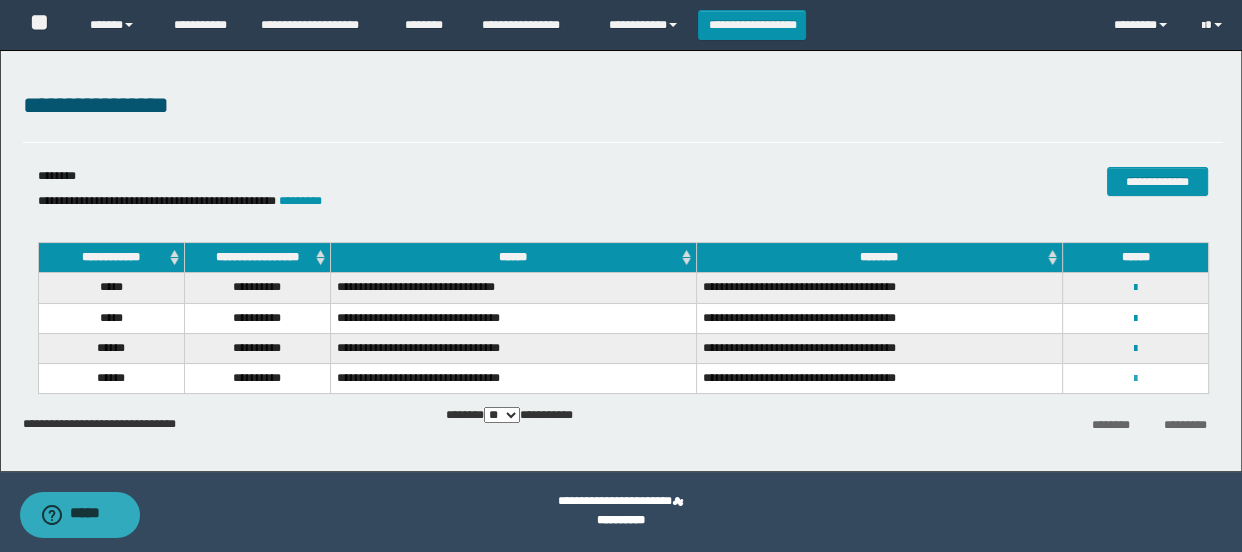 click at bounding box center (1135, 379) 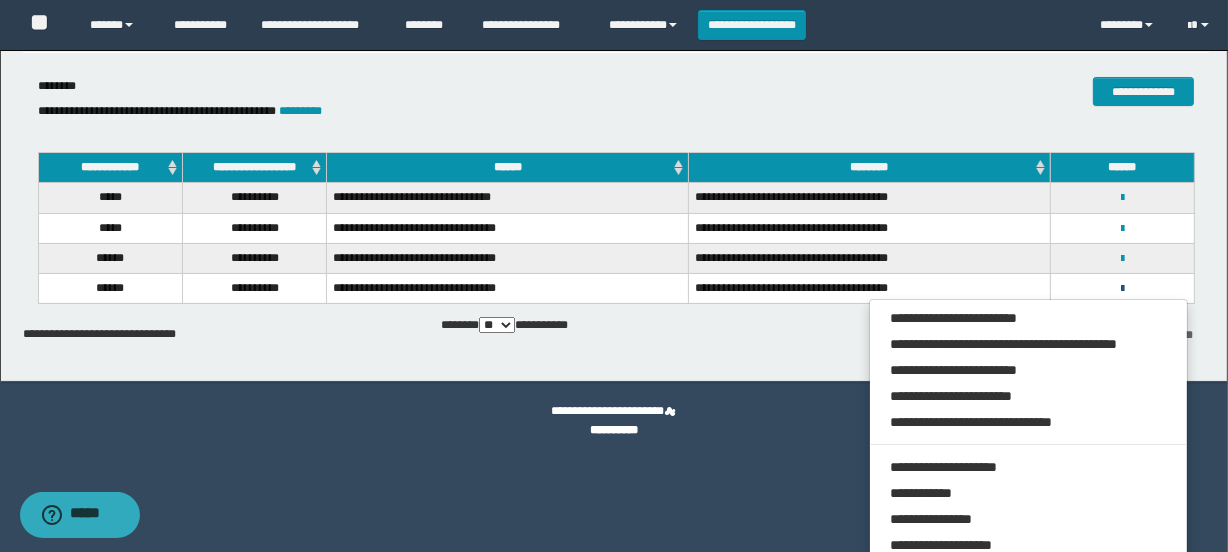 scroll, scrollTop: 181, scrollLeft: 0, axis: vertical 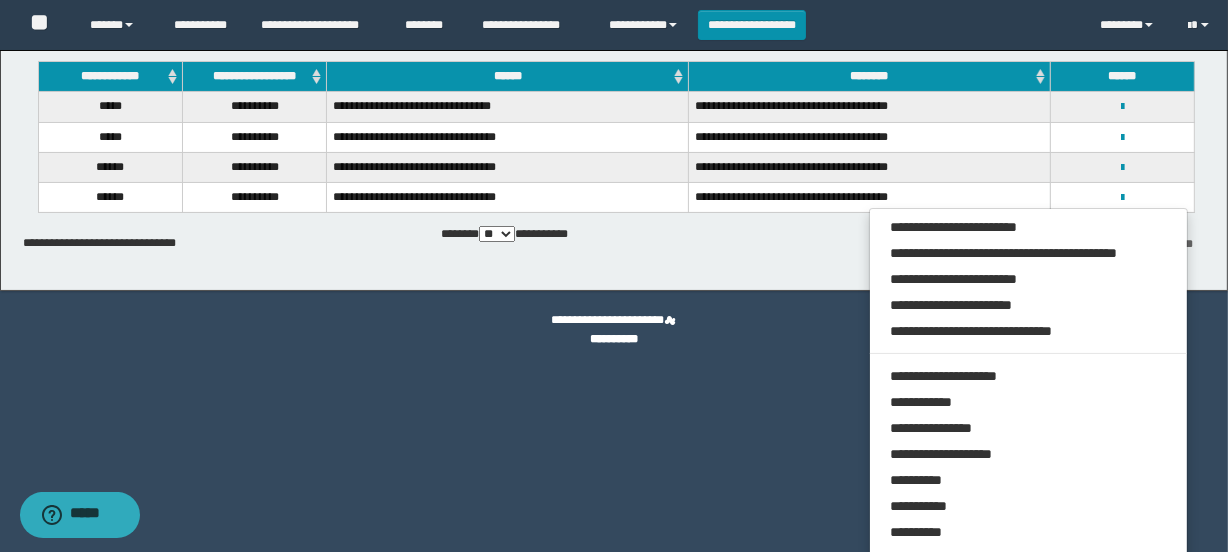 click on "**********" at bounding box center (616, 235) 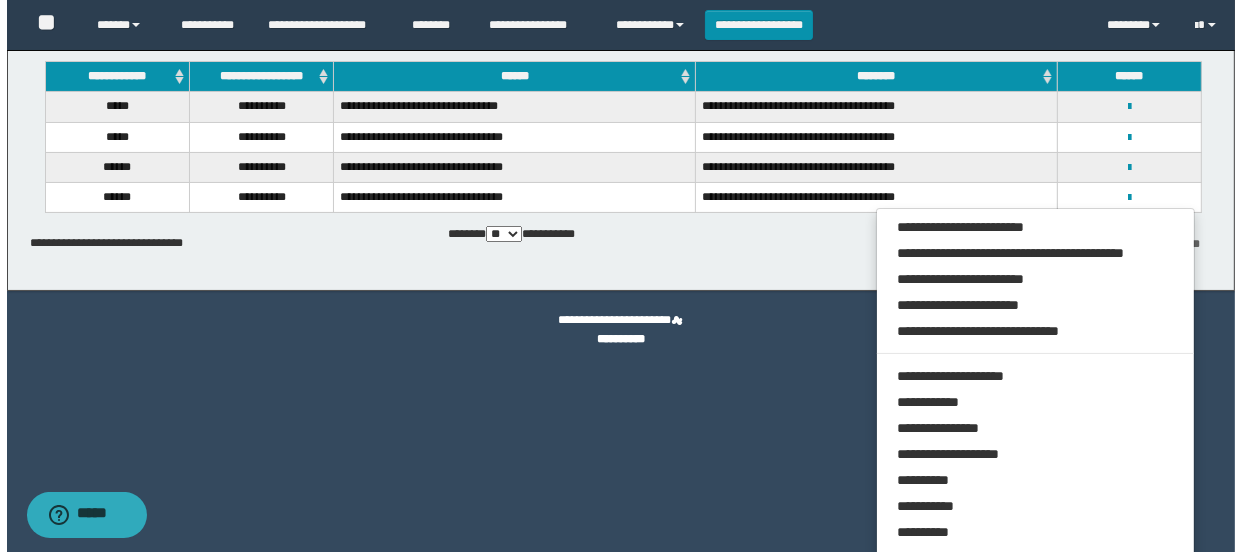 scroll, scrollTop: 0, scrollLeft: 0, axis: both 